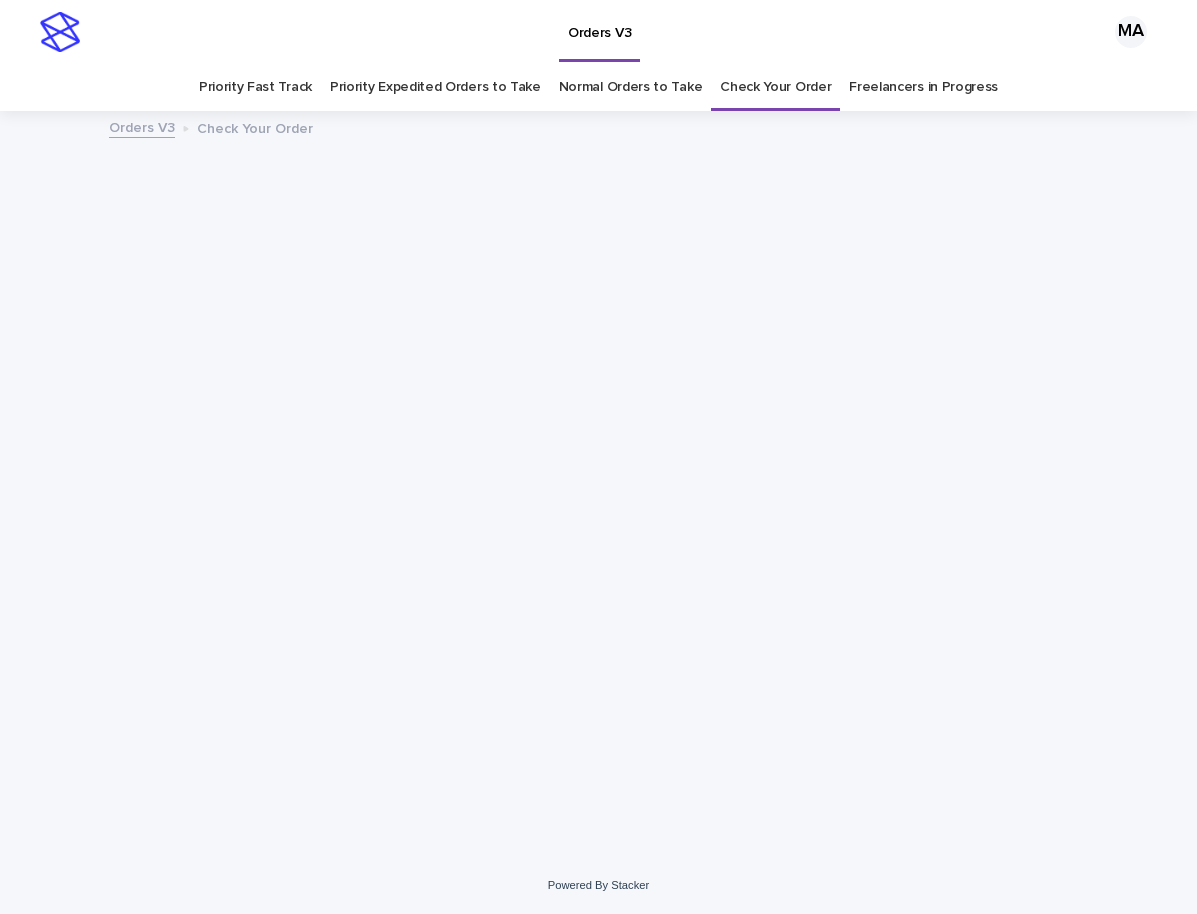 scroll, scrollTop: 0, scrollLeft: 0, axis: both 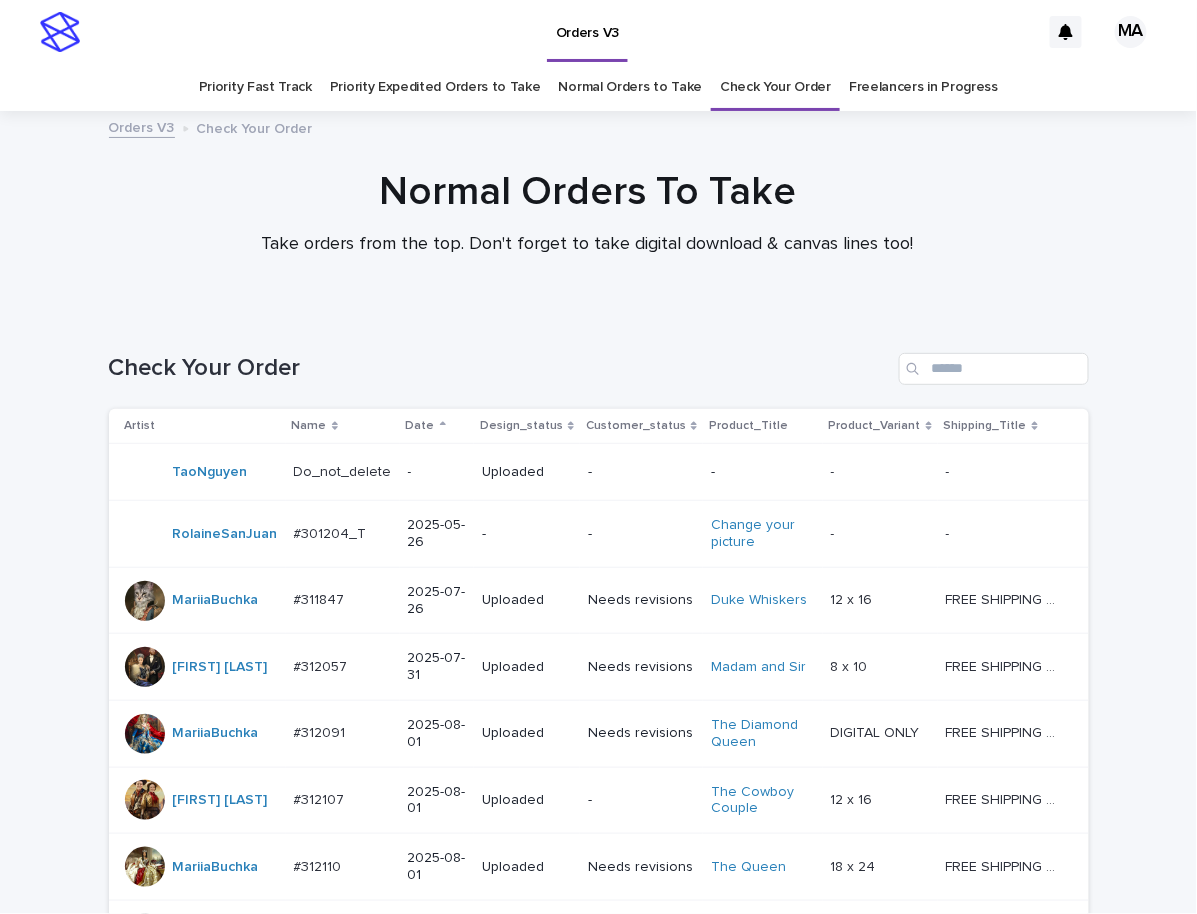 click on "Loading... Saving… Loading... Saving… Check Your Order Artist Name Date Design_status Customer_status Product_Title Product_Variant Shipping_Title TaoNguyen   Do_not_delete Do_not_delete   - Uploaded - - - -   - -   RolaineSanJuan   #301204_T #301204_T   2025-05-26 - - Change your picture   - -   - -   MariiaBuchka   #311847 #311847   2025-07-26 Uploaded Needs revisions Duke Whiskers   12 x 16 12 x 16   FREE SHIPPING - preview in 1-2 business days, after your approval delivery will take 5-10 b.d. FREE SHIPPING - preview in 1-2 business days, after your approval delivery will take 5-10 b.d.   MariaAgustinaTeppa   #312057 #312057   2025-07-31 Uploaded Needs revisions Madam and Sir   8 x 10 8 x 10   FREE SHIPPING - preview in 1-2 business days, after your approval delivery will take 5-10 b.d. FREE SHIPPING - preview in 1-2 business days, after your approval delivery will take 5-10 b.d.   MariiaBuchka   #312091 #312091   2025-08-01 Uploaded Needs revisions The Diamond Queen   DIGITAL ONLY" at bounding box center [598, 1391] 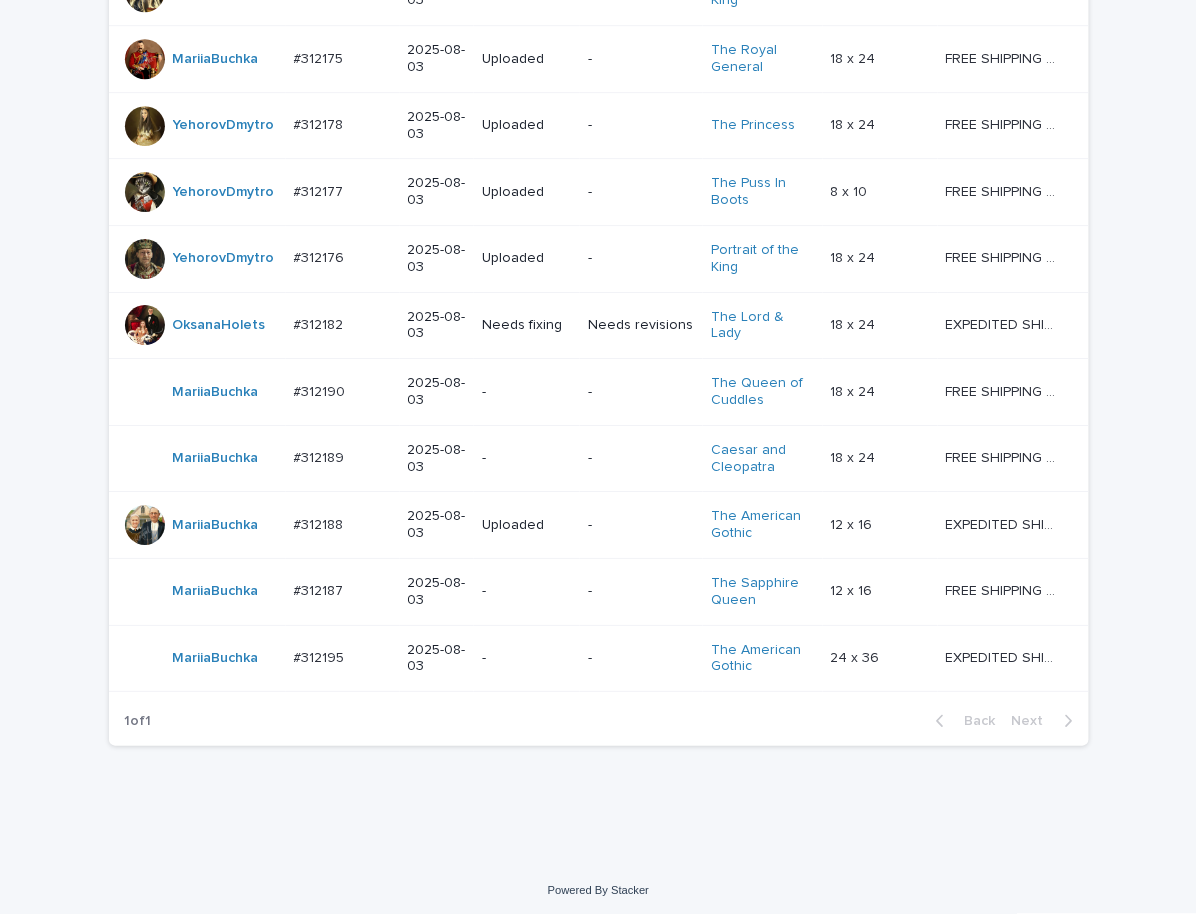 scroll, scrollTop: 1616, scrollLeft: 0, axis: vertical 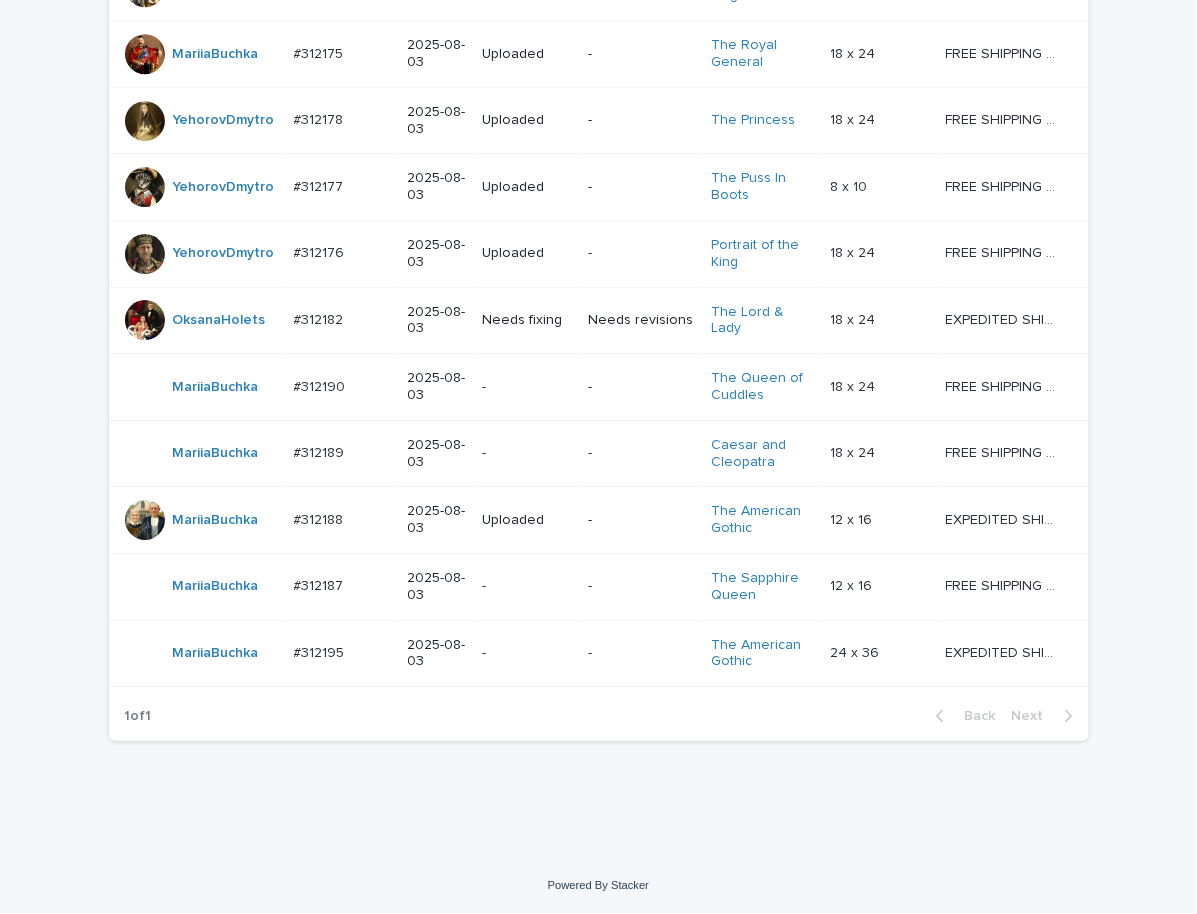 click on "Loading... Saving… Loading... Saving… Check Your Order Artist Name Date Design_status Customer_status Product_Title Product_Variant Shipping_Title TaoNguyen   Do_not_delete Do_not_delete   - Uploaded - - - -   - -   RolaineSanJuan   #301204_T #301204_T   2025-05-26 - - Change your picture   - -   - -   MariiaBuchka   #311847 #311847   2025-07-26 Uploaded Needs revisions Duke Whiskers   12 x 16 12 x 16   FREE SHIPPING - preview in 1-2 business days, after your approval delivery will take 5-10 b.d. FREE SHIPPING - preview in 1-2 business days, after your approval delivery will take 5-10 b.d.   MariaAgustinaTeppa   #312057 #312057   2025-07-31 Uploaded Needs revisions Madam and Sir   8 x 10 8 x 10   FREE SHIPPING - preview in 1-2 business days, after your approval delivery will take 5-10 b.d. FREE SHIPPING - preview in 1-2 business days, after your approval delivery will take 5-10 b.d.   MariiaBuchka   #312091 #312091   2025-08-01 Uploaded Needs revisions The Diamond Queen   DIGITAL ONLY" at bounding box center (598, -221) 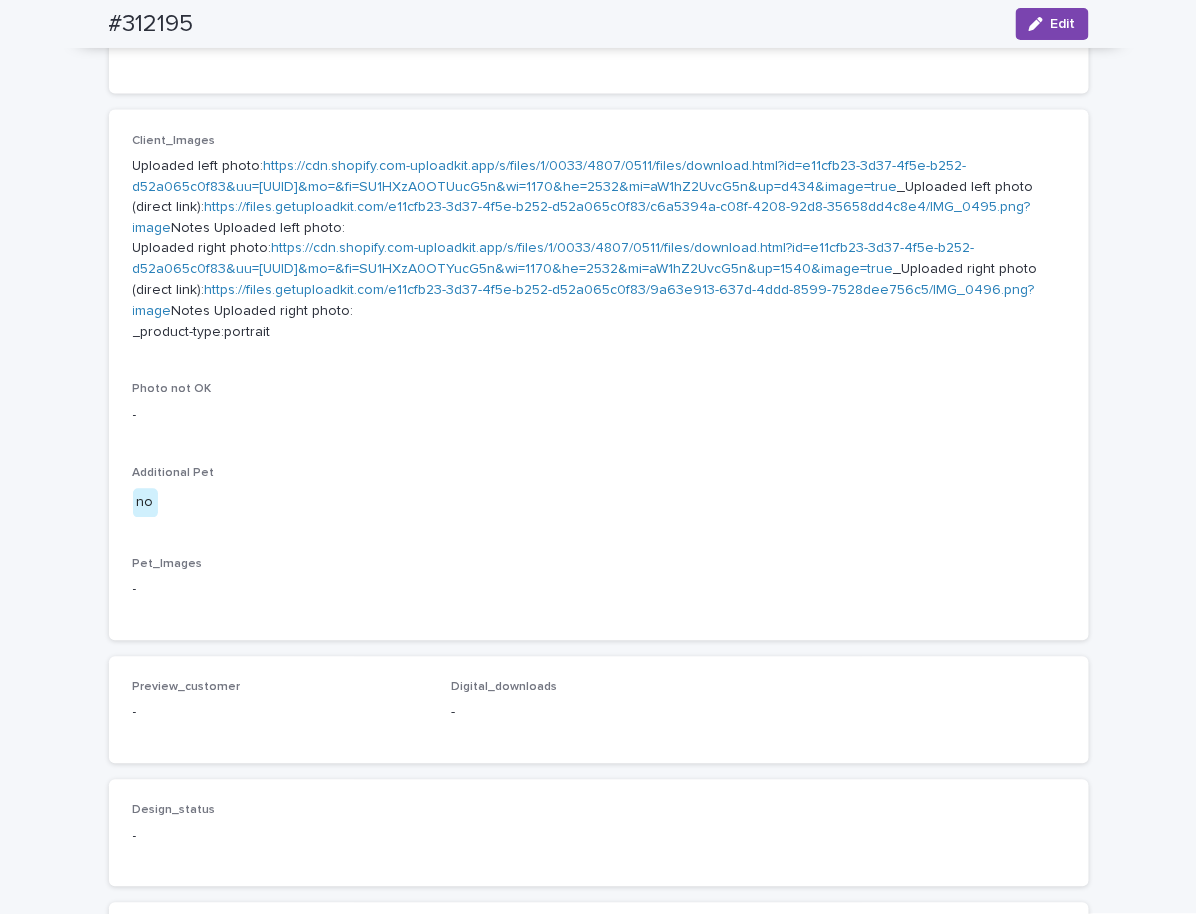 scroll, scrollTop: 626, scrollLeft: 0, axis: vertical 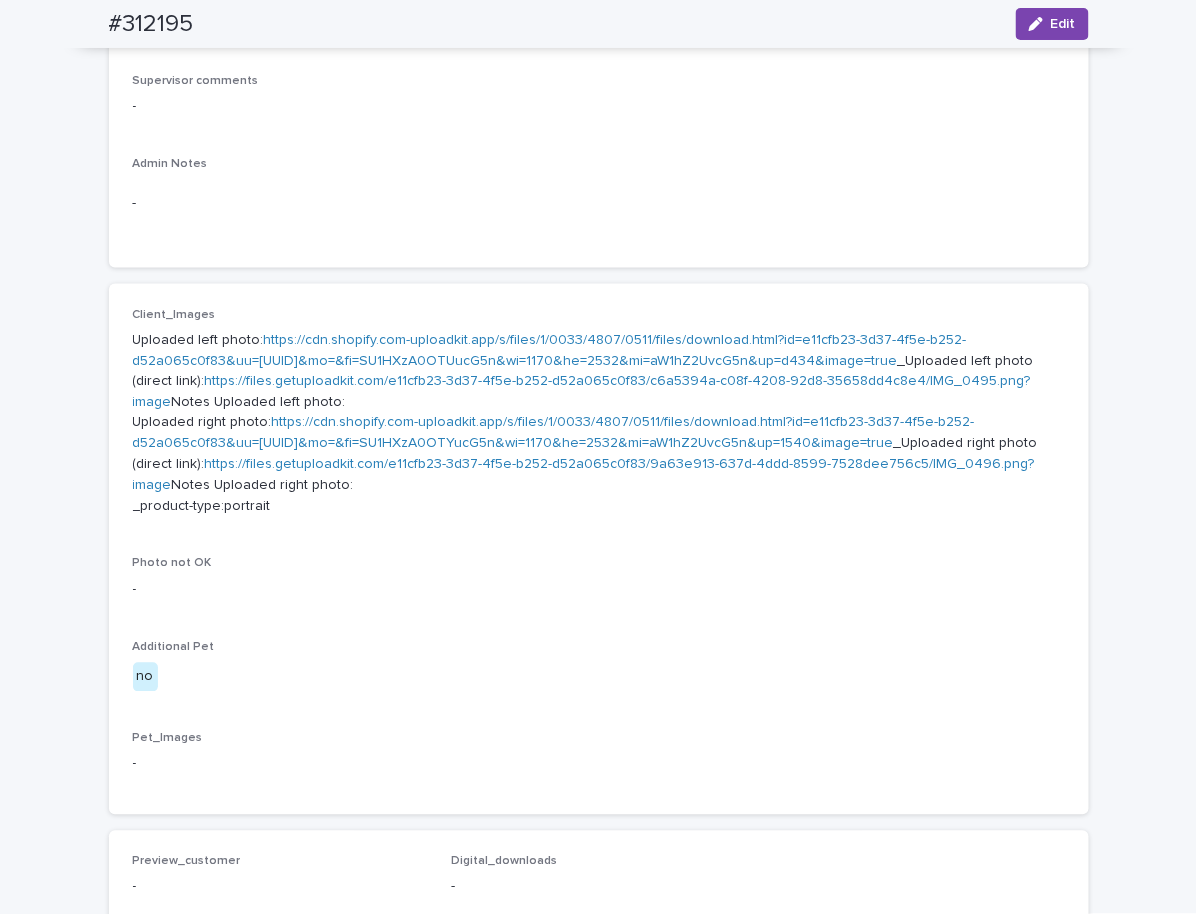 click on "https://cdn.shopify.com-uploadkit.app/s/files/1/0033/4807/0511/files/download.html?id=e11cfb23-3d37-4f5e-b252-d52a065c0f83&uu=c6a5394a-c08f-4208-92d8-35658dd4c8e4&mo=&fi=SU1HXzA0OTUucG5n&wi=1170&he=2532&mi=aW1hZ2UvcG5n&up=d434&image=true" at bounding box center (550, 350) 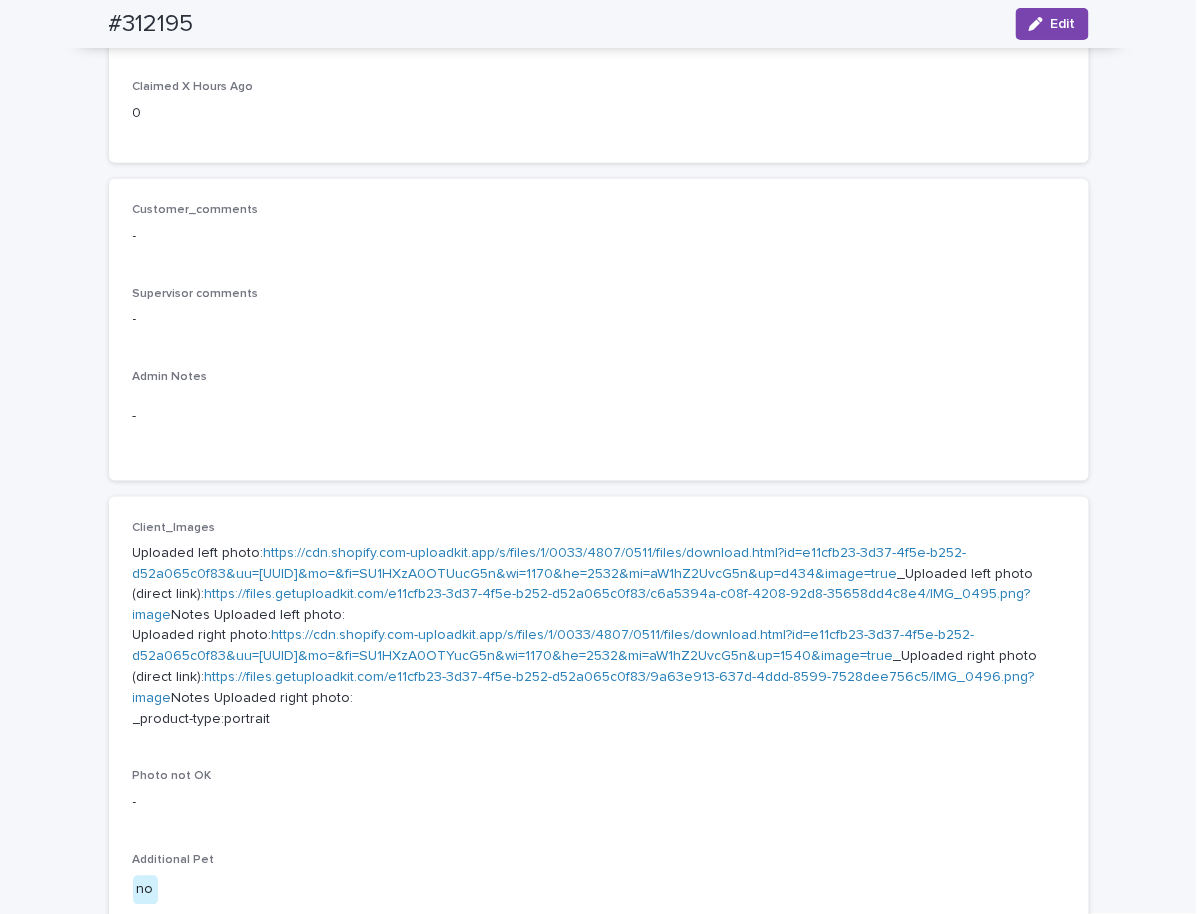 scroll, scrollTop: 0, scrollLeft: 0, axis: both 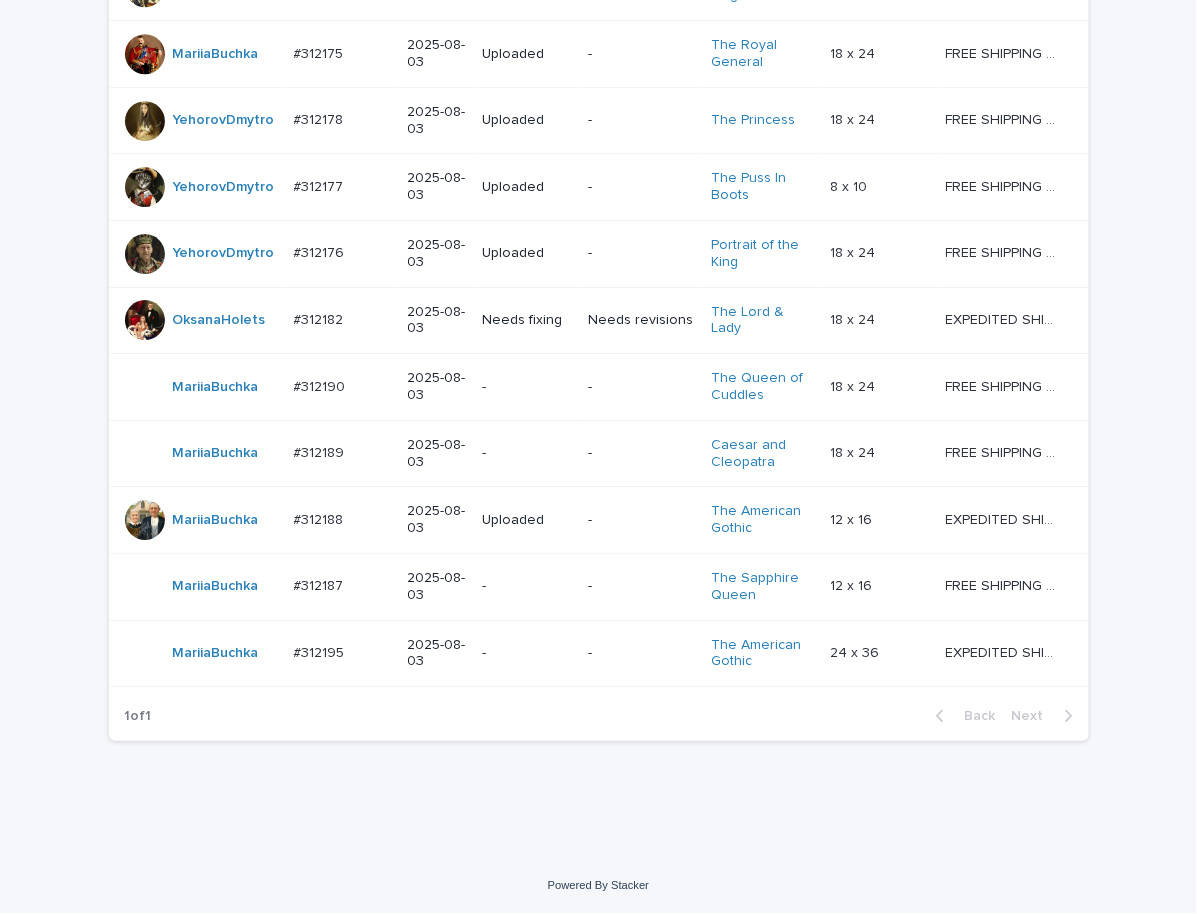 click on "Loading... Saving… Loading... Saving… Check Your Order Artist Name Date Design_status Customer_status Product_Title Product_Variant Shipping_Title TaoNguyen   Do_not_delete Do_not_delete   - Uploaded - - - -   - -   RolaineSanJuan   #301204_T #301204_T   2025-05-26 - - Change your picture   - -   - -   MariiaBuchka   #311847 #311847   2025-07-26 Uploaded Needs revisions Duke Whiskers   12 x 16 12 x 16   FREE SHIPPING - preview in 1-2 business days, after your approval delivery will take 5-10 b.d. FREE SHIPPING - preview in 1-2 business days, after your approval delivery will take 5-10 b.d.   MariaAgustinaTeppa   #312057 #312057   2025-07-31 Uploaded Needs revisions Madam and Sir   8 x 10 8 x 10   FREE SHIPPING - preview in 1-2 business days, after your approval delivery will take 5-10 b.d. FREE SHIPPING - preview in 1-2 business days, after your approval delivery will take 5-10 b.d.   MariiaBuchka   #312091 #312091   2025-08-01 Uploaded Needs revisions The Diamond Queen   DIGITAL ONLY" at bounding box center (599, -246) 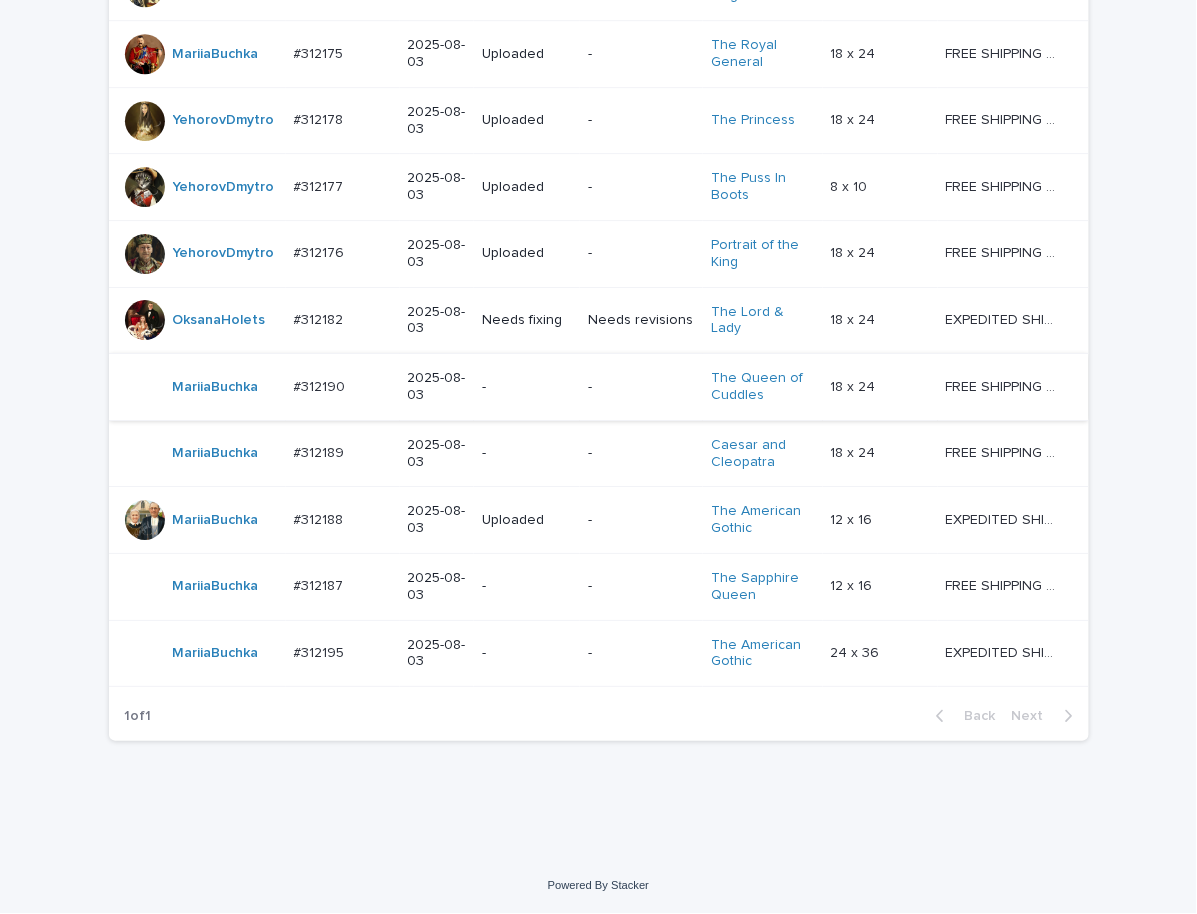 scroll, scrollTop: 0, scrollLeft: 0, axis: both 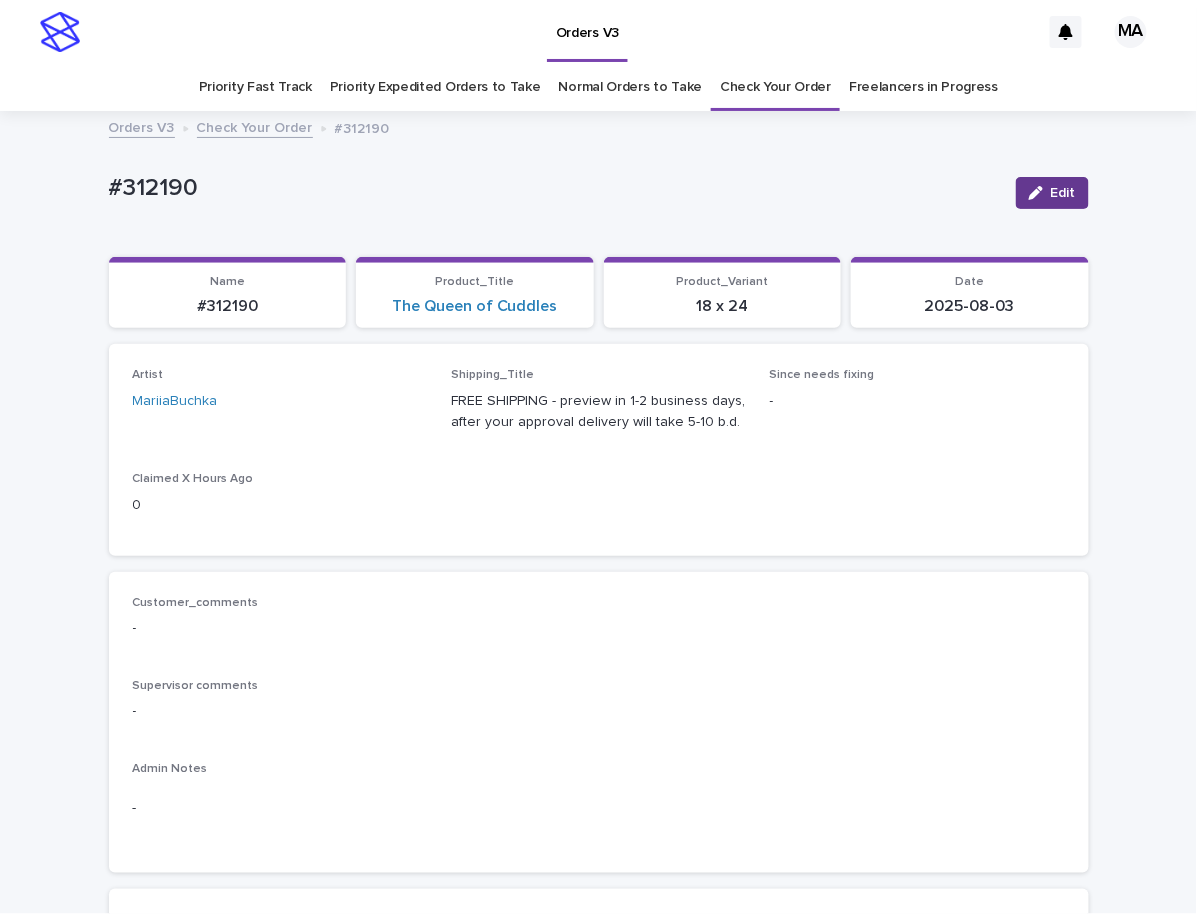click on "Edit" at bounding box center (1063, 193) 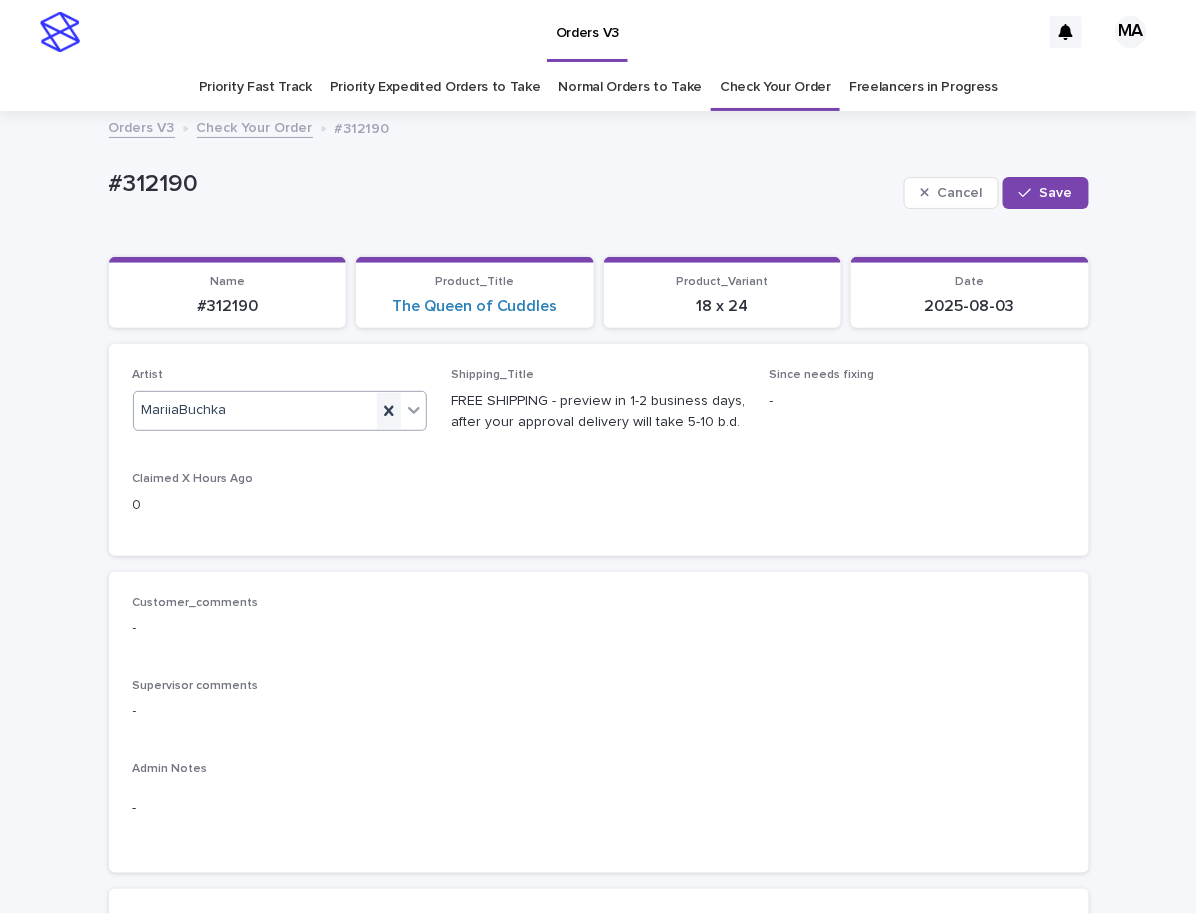 click 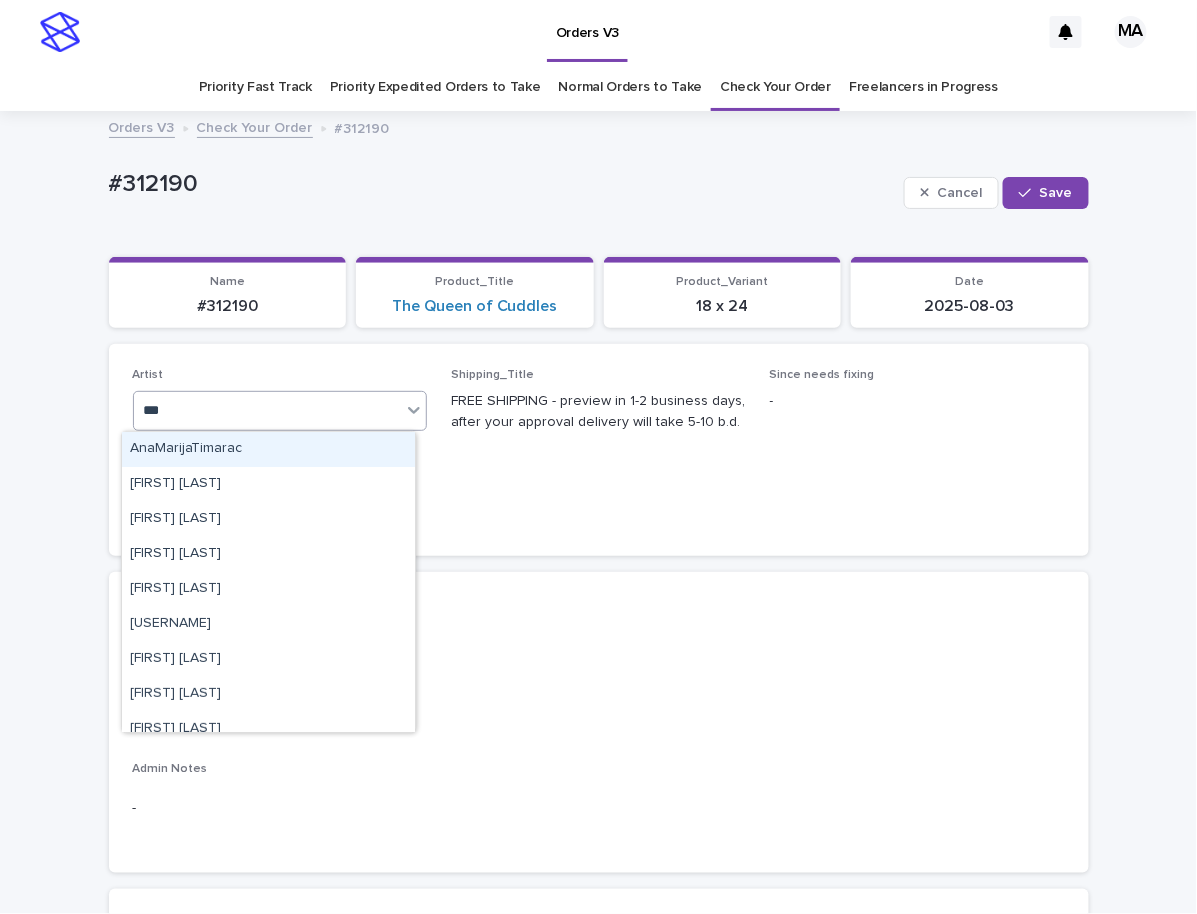 type on "****" 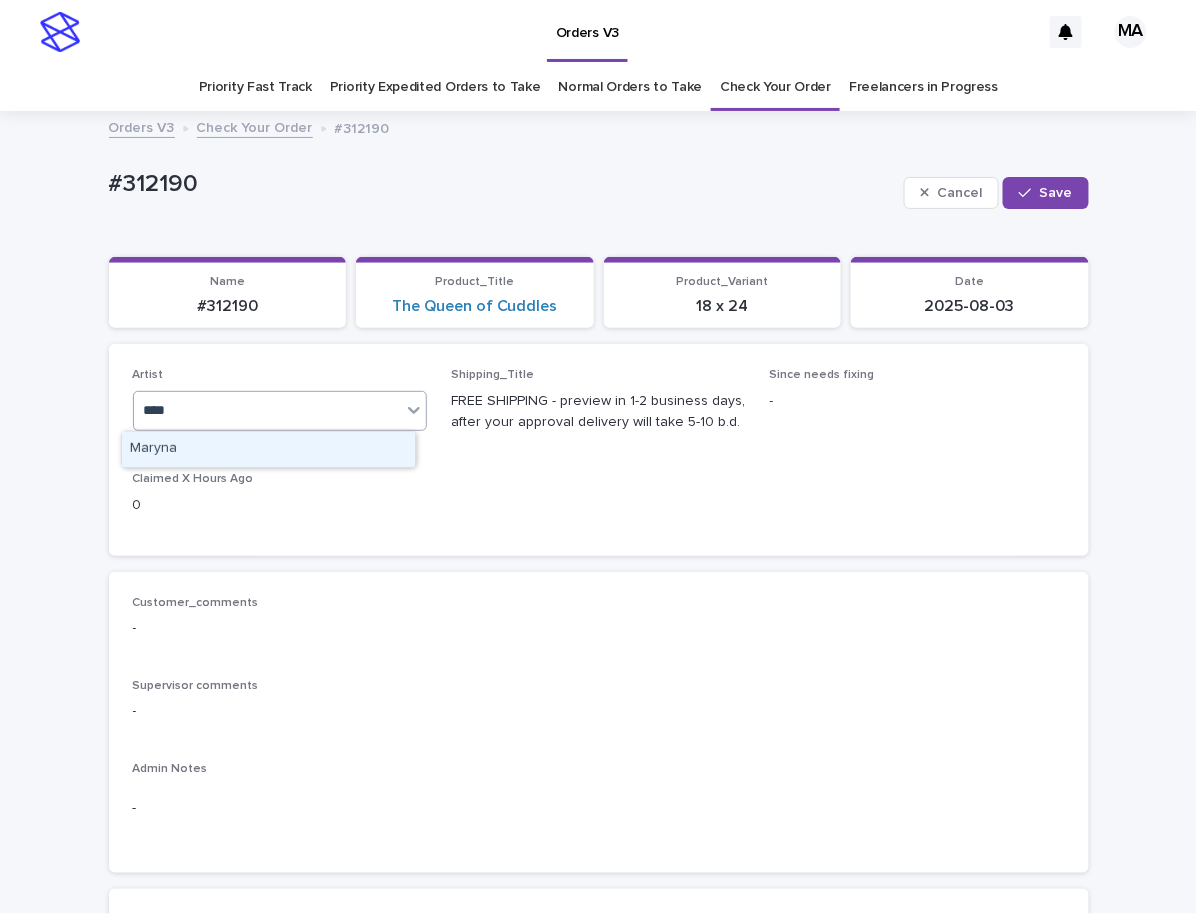 click on "Maryna" at bounding box center (268, 449) 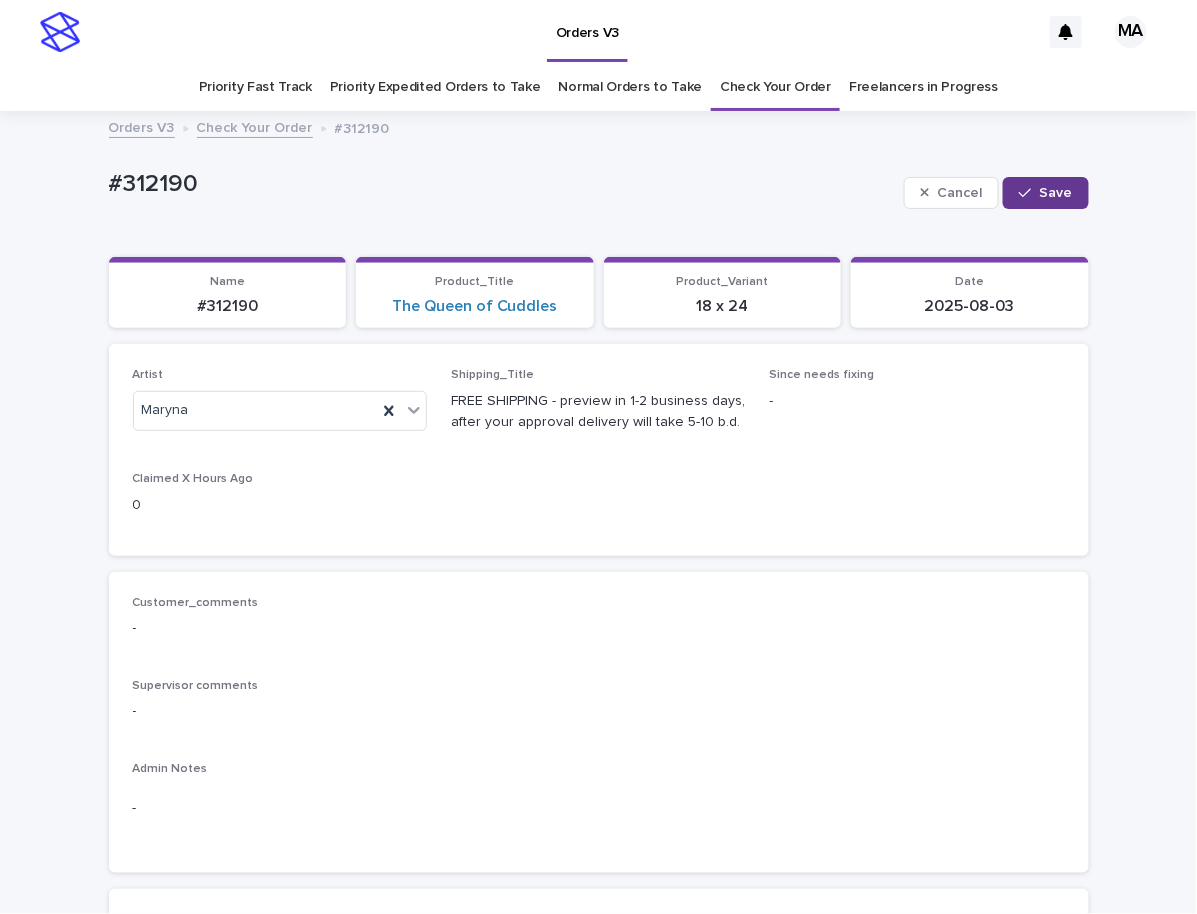 click on "Save" at bounding box center (1045, 193) 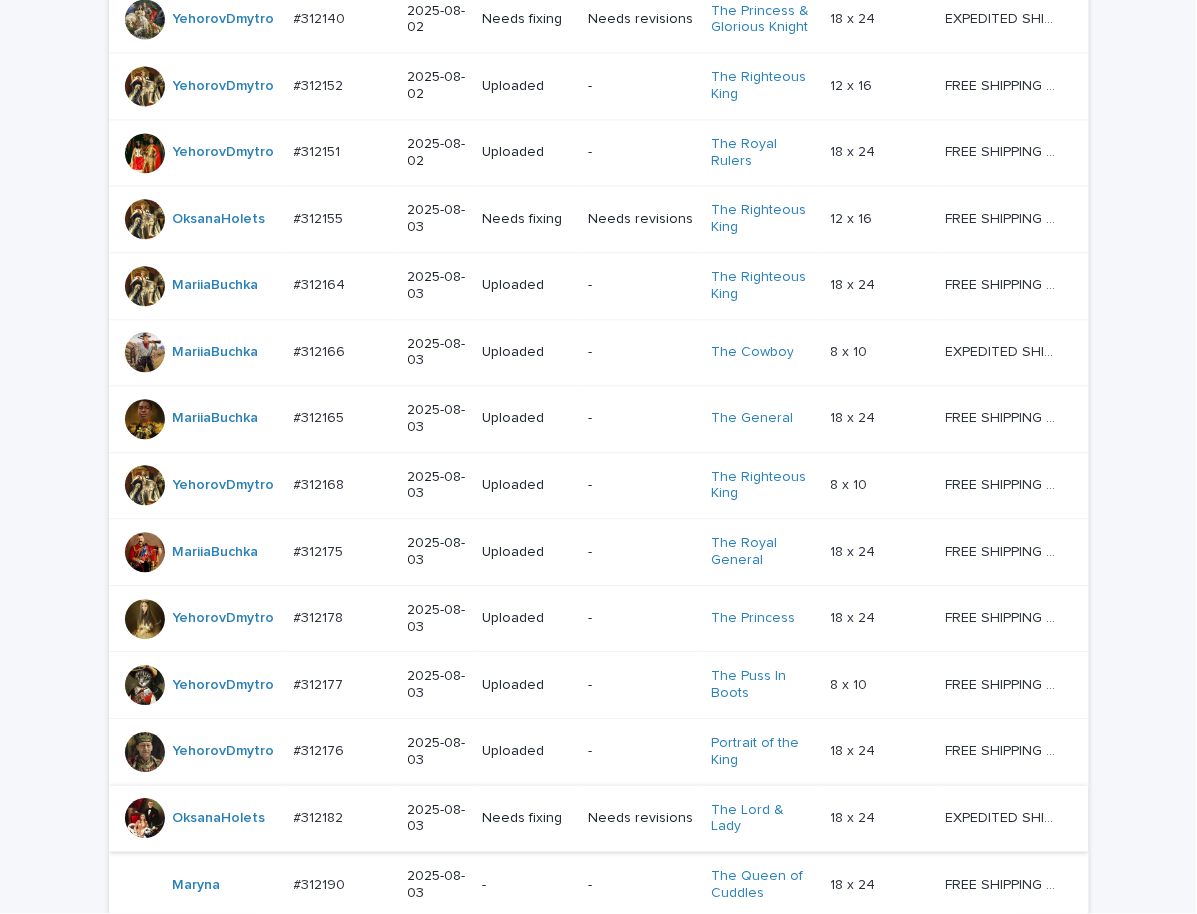 scroll, scrollTop: 1616, scrollLeft: 0, axis: vertical 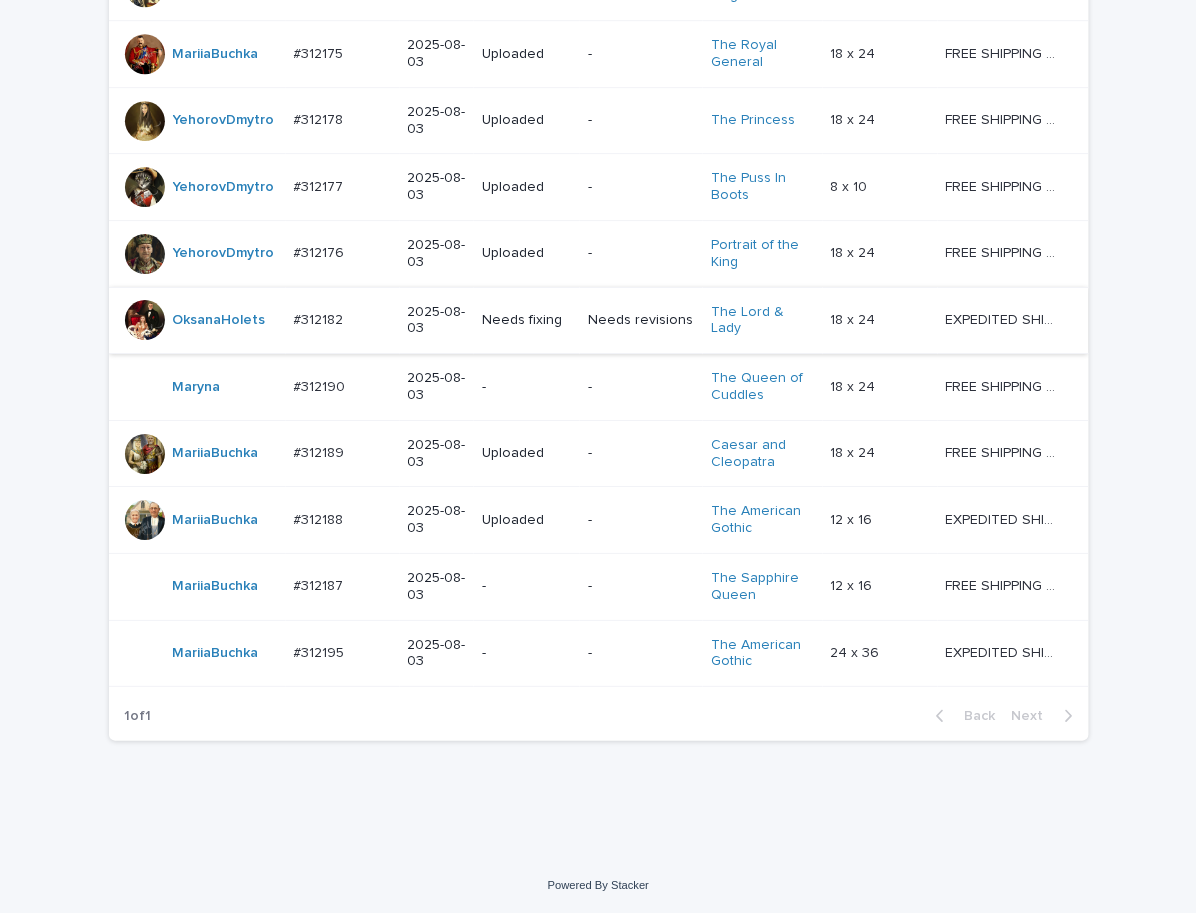 drag, startPoint x: 495, startPoint y: 816, endPoint x: 544, endPoint y: 810, distance: 49.365982 